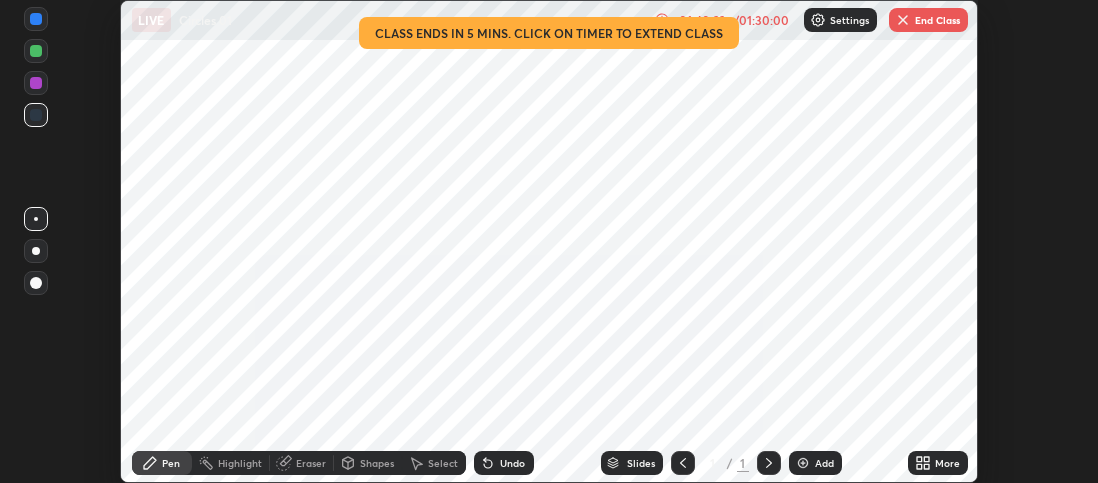 scroll, scrollTop: 0, scrollLeft: 0, axis: both 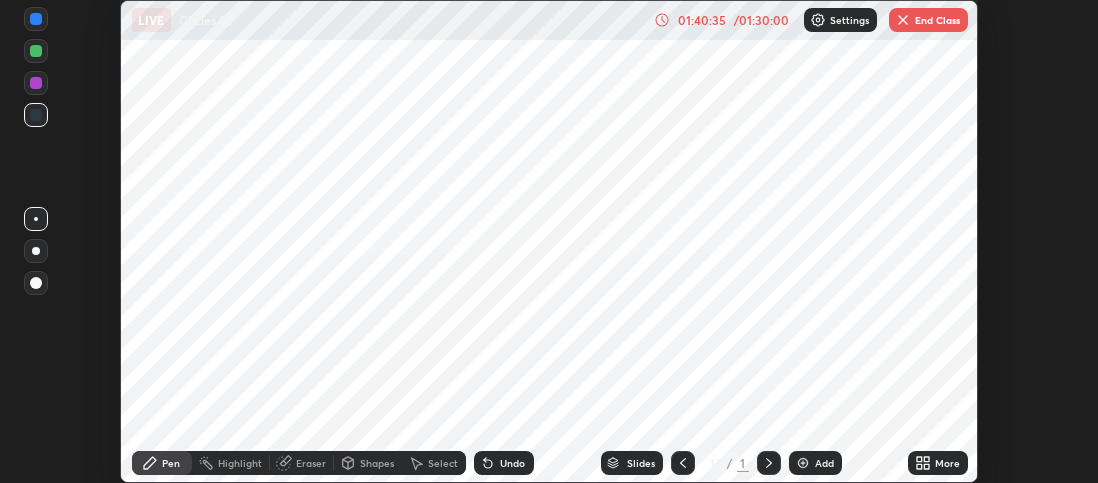 click at bounding box center (903, 20) 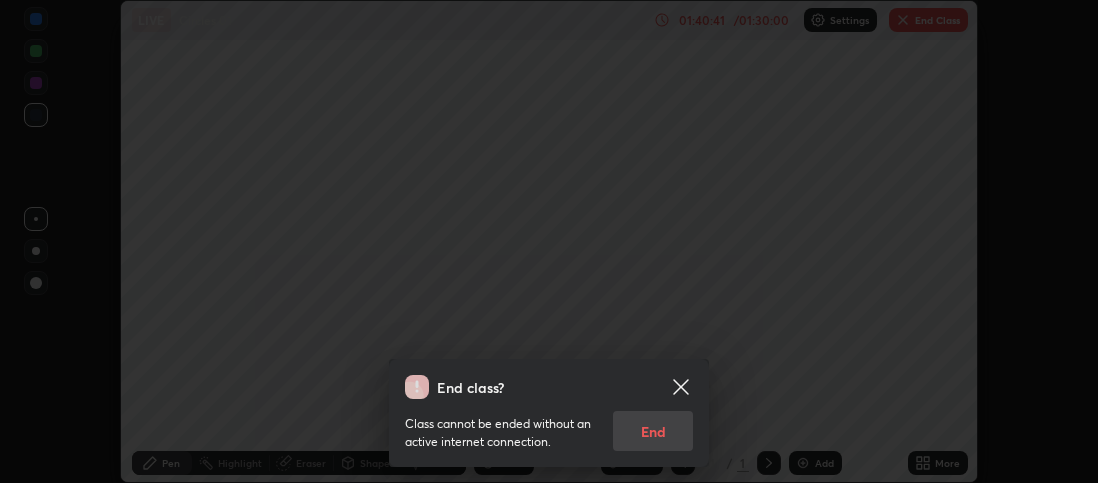 click on "Class cannot be ended without an active internet connection. End" at bounding box center [549, 425] 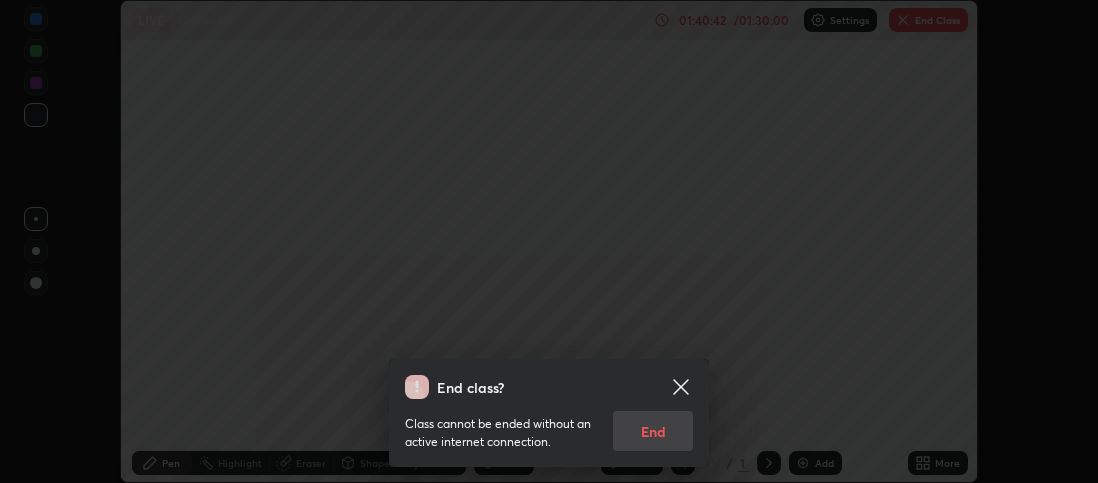 click 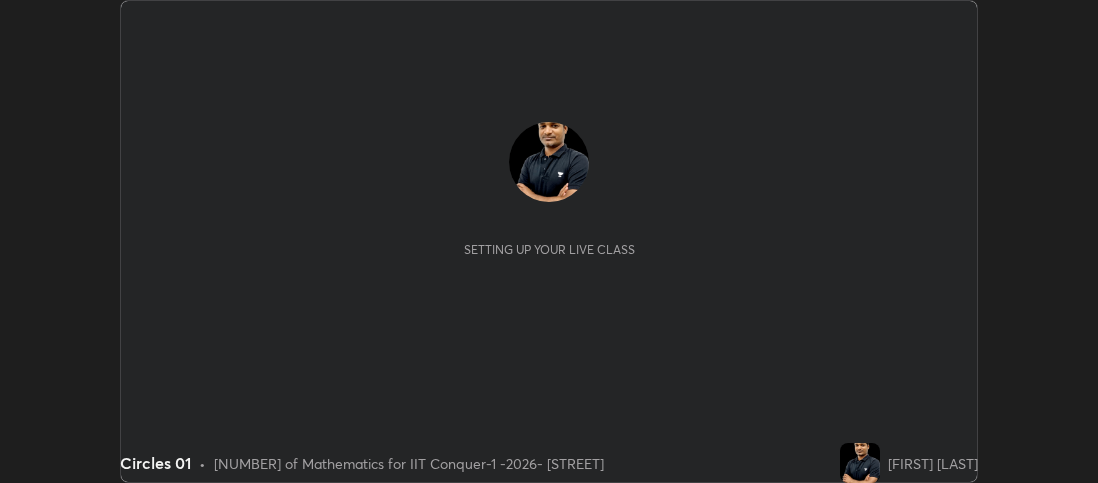 scroll, scrollTop: 0, scrollLeft: 0, axis: both 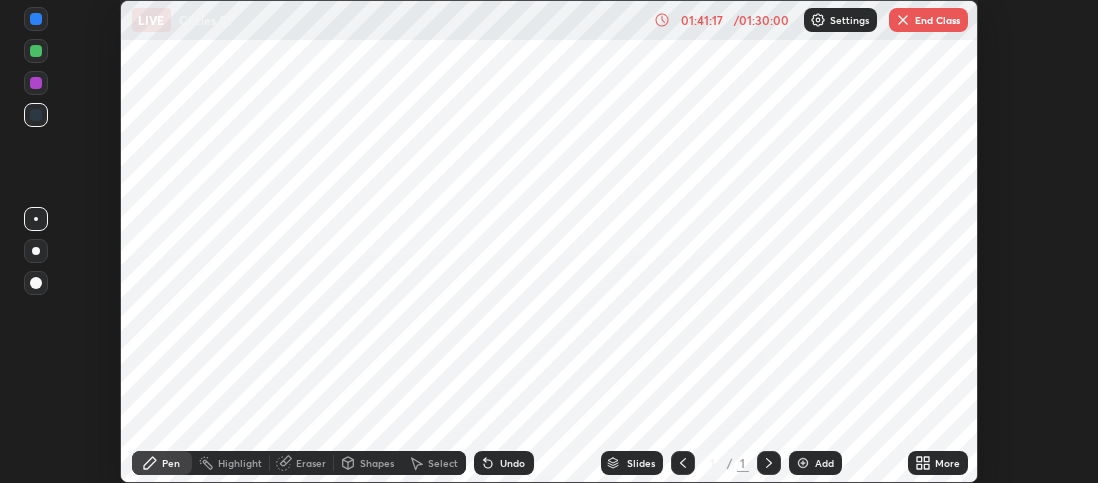 click at bounding box center [903, 20] 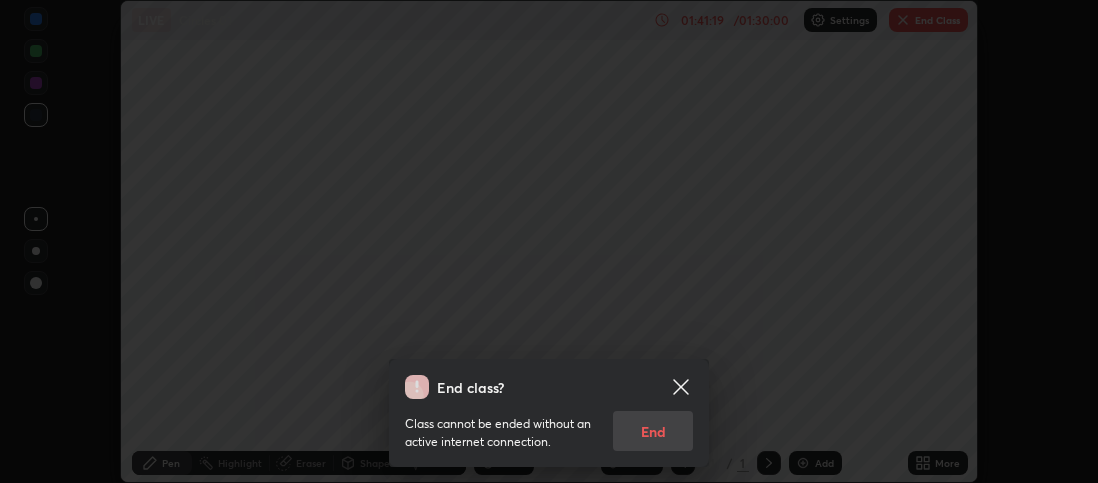 click on "Class cannot be ended without an active internet connection. End" at bounding box center [549, 425] 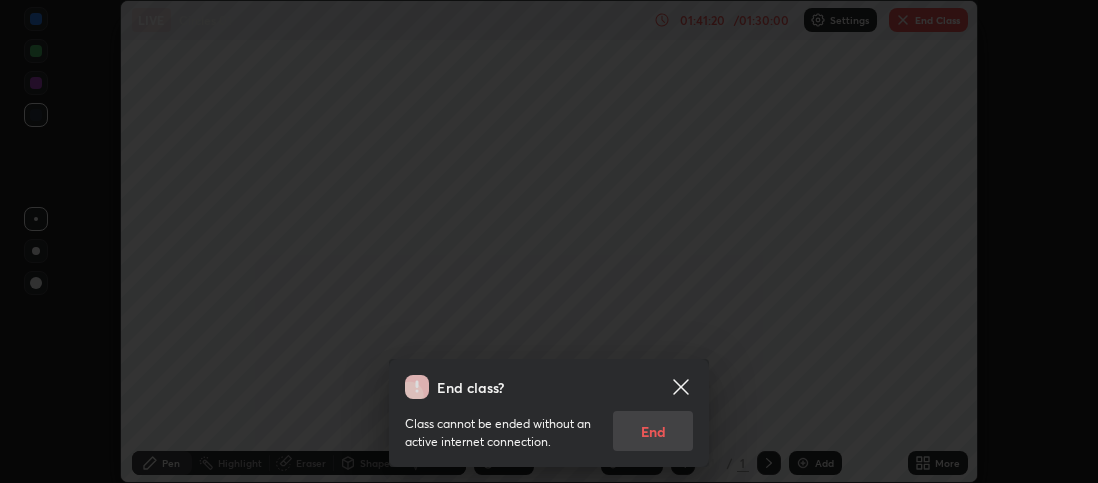 click on "Class cannot be ended without an active internet connection. End" at bounding box center [549, 425] 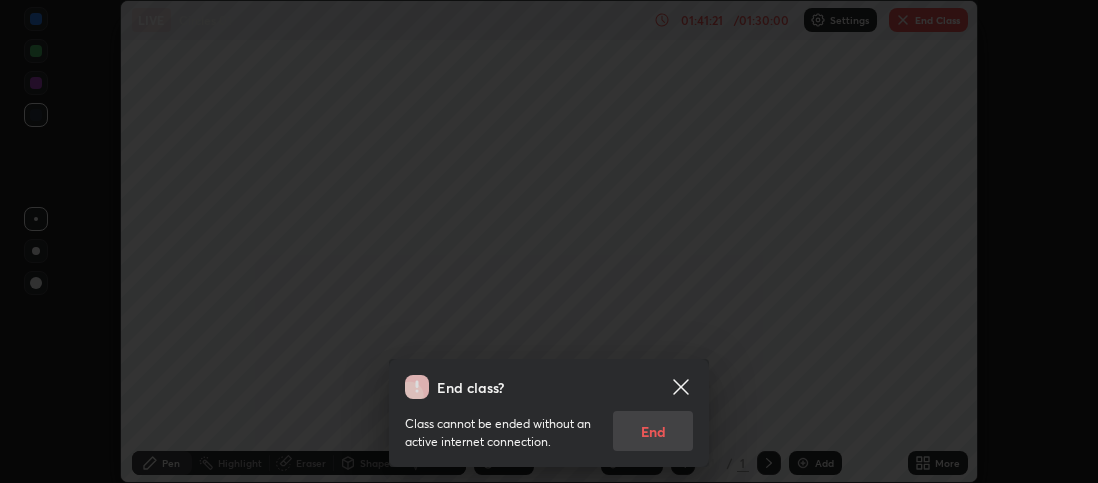click 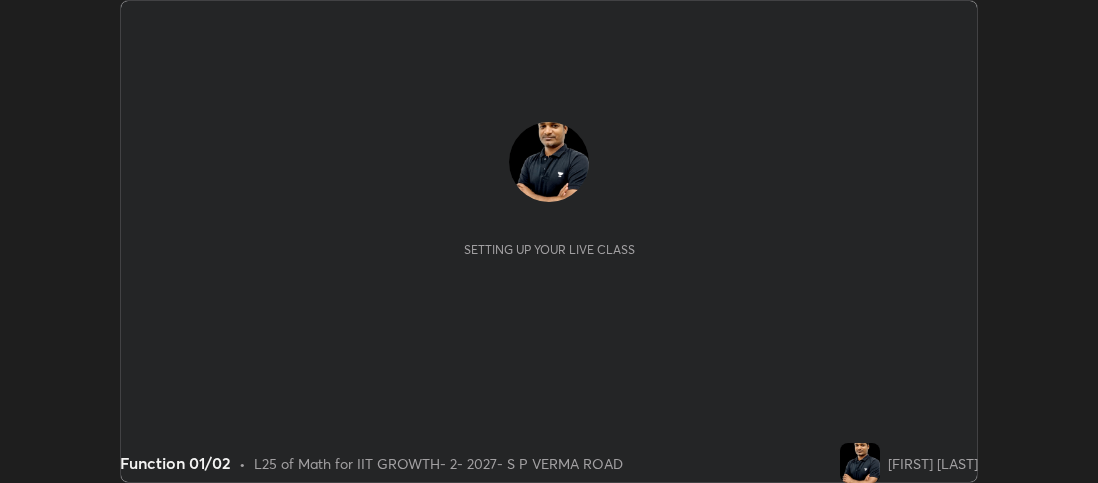 scroll, scrollTop: 0, scrollLeft: 0, axis: both 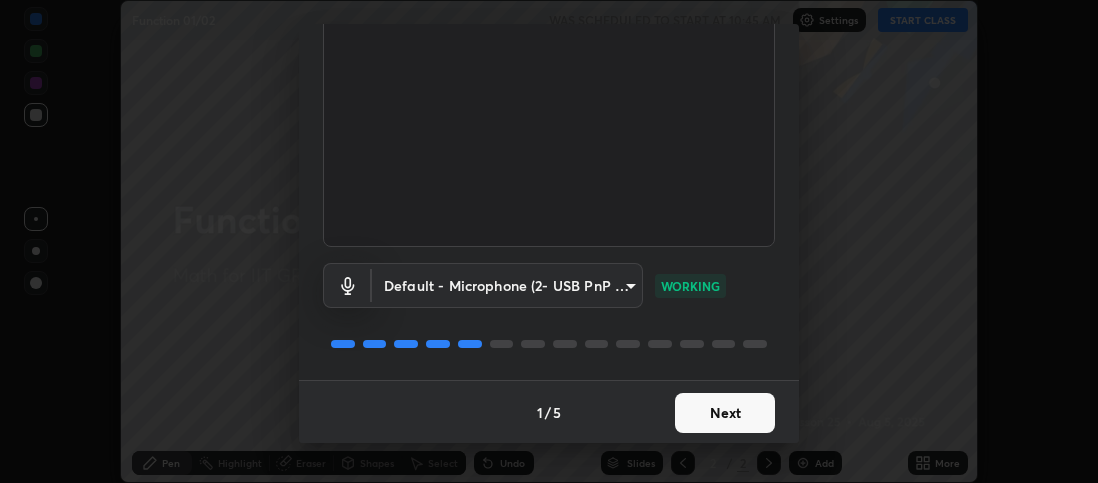 click on "Next" at bounding box center [725, 413] 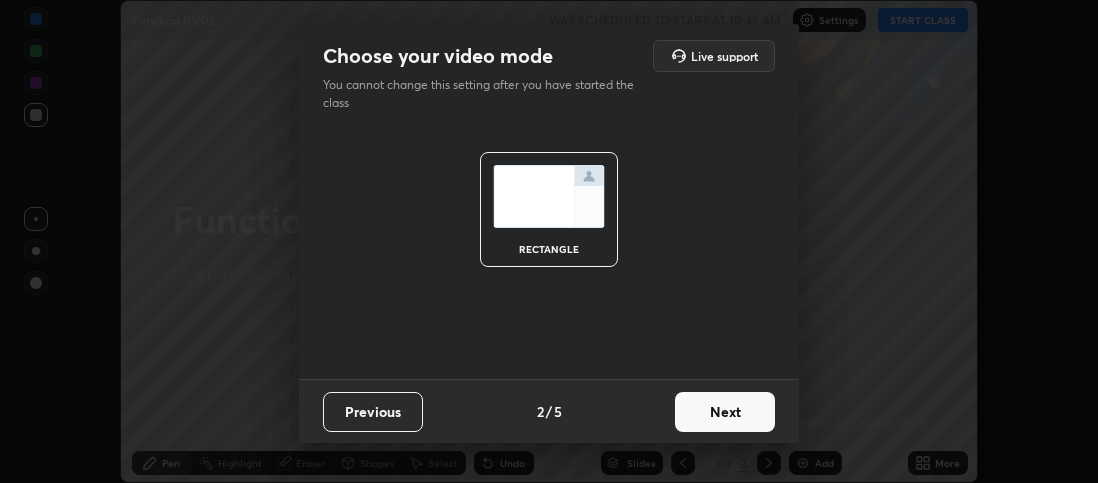 scroll, scrollTop: 0, scrollLeft: 0, axis: both 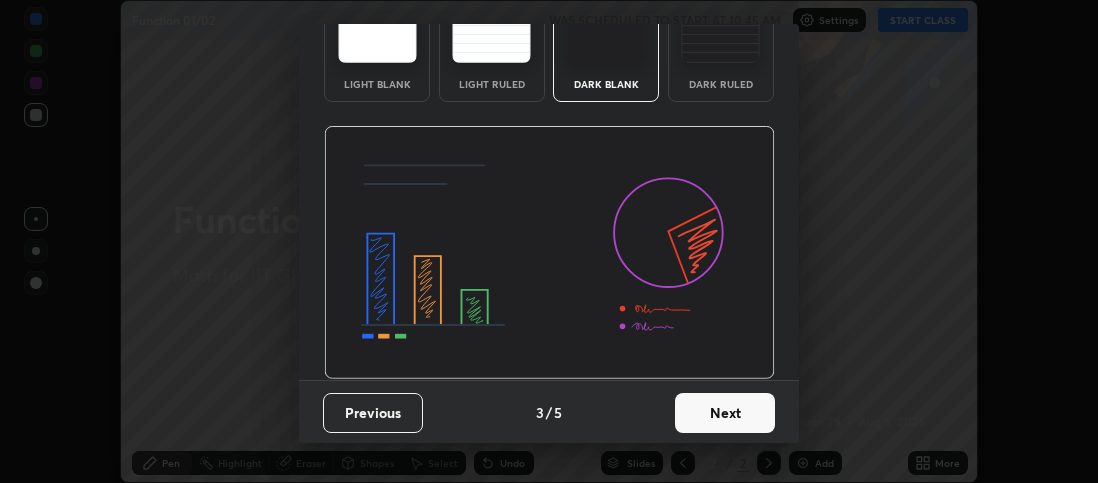click on "Next" at bounding box center (725, 413) 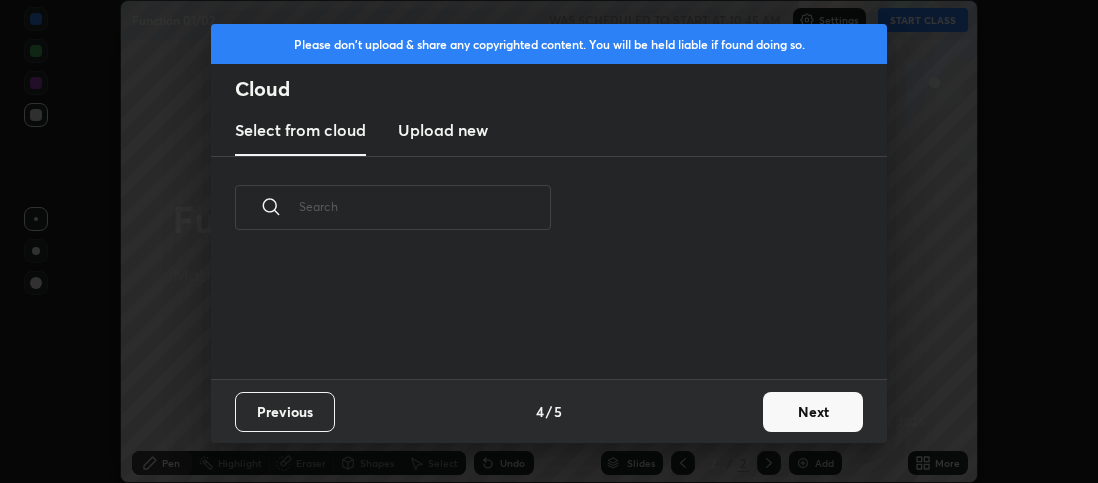 scroll, scrollTop: 0, scrollLeft: 0, axis: both 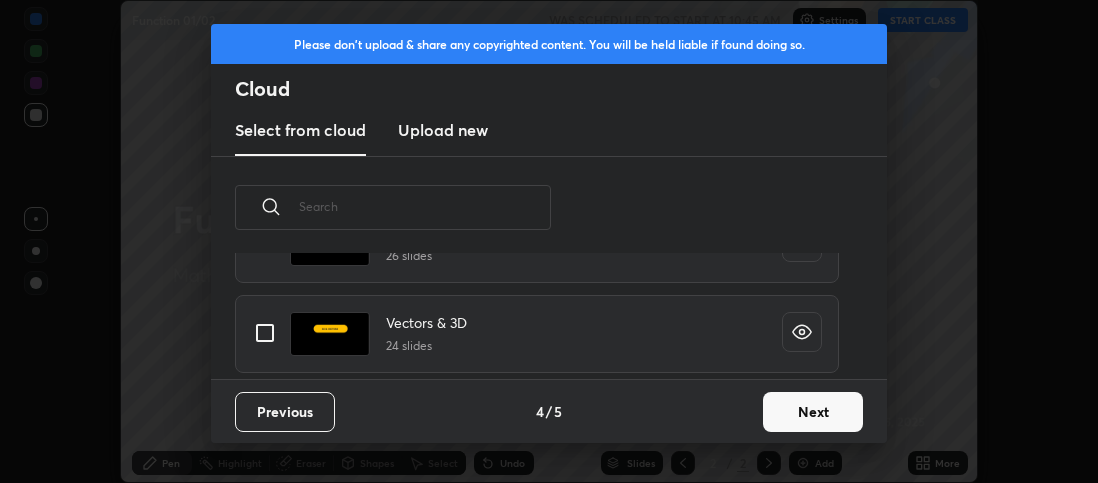 click at bounding box center [265, 333] 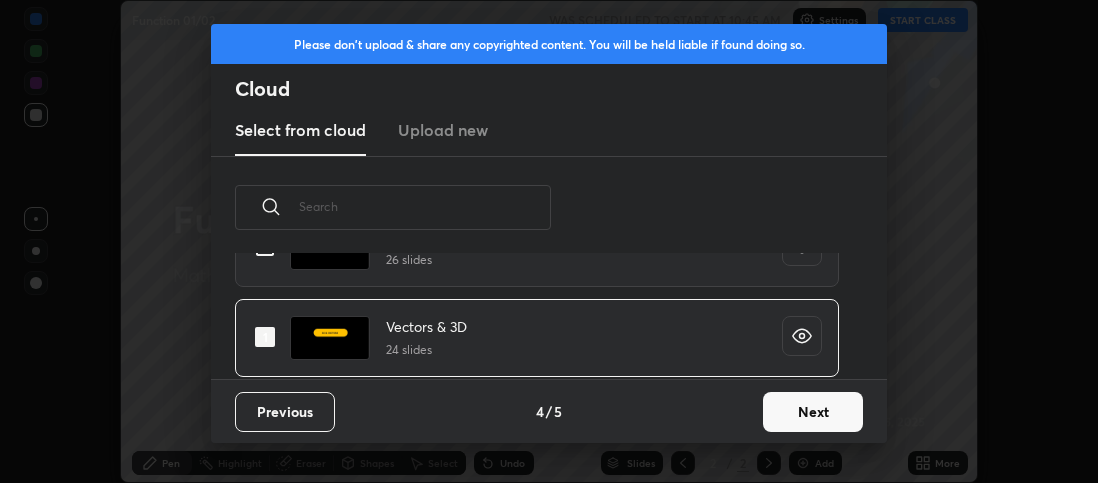 scroll, scrollTop: 273, scrollLeft: 0, axis: vertical 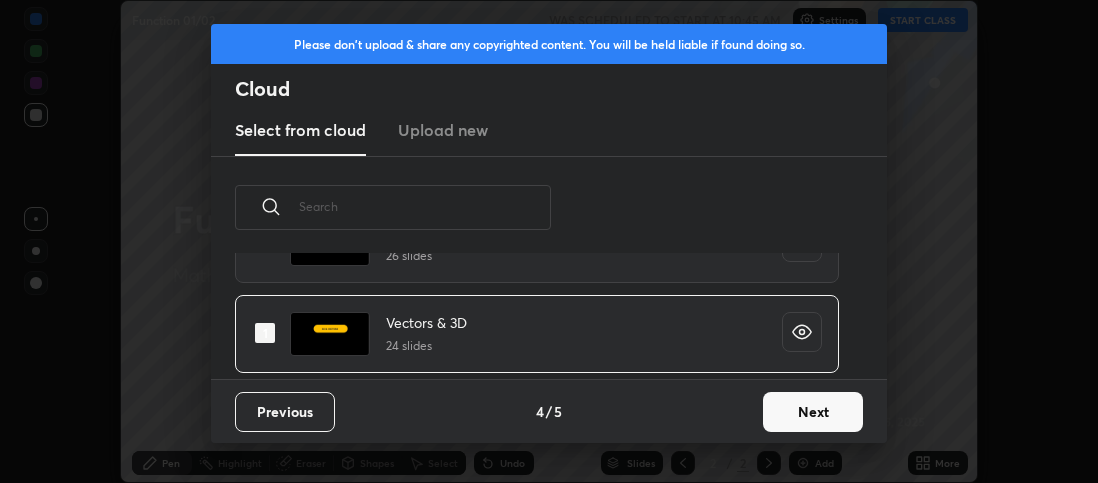 click at bounding box center [265, 333] 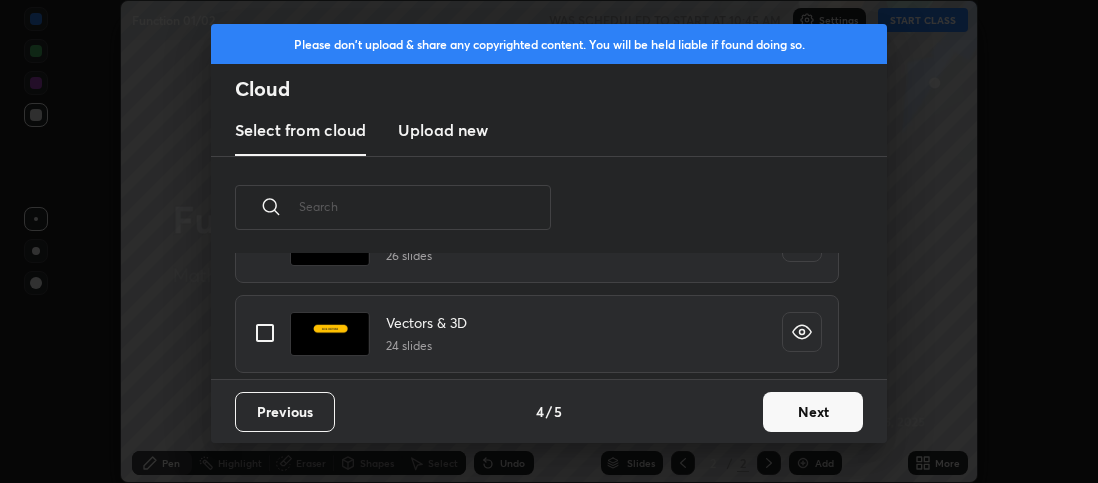 click on "Next" at bounding box center (813, 412) 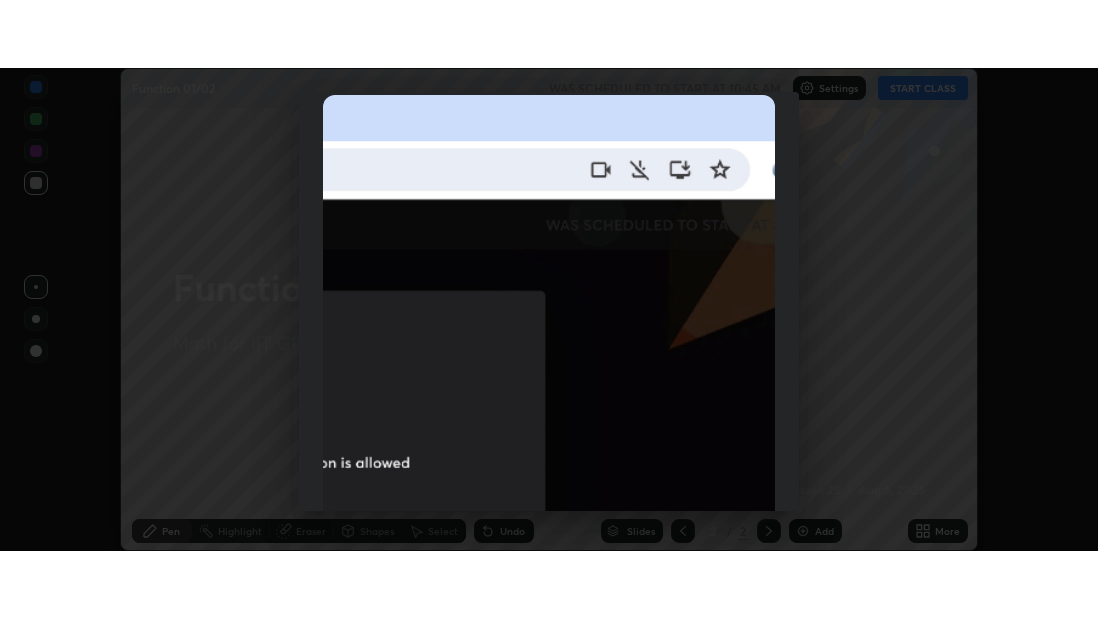 scroll, scrollTop: 580, scrollLeft: 0, axis: vertical 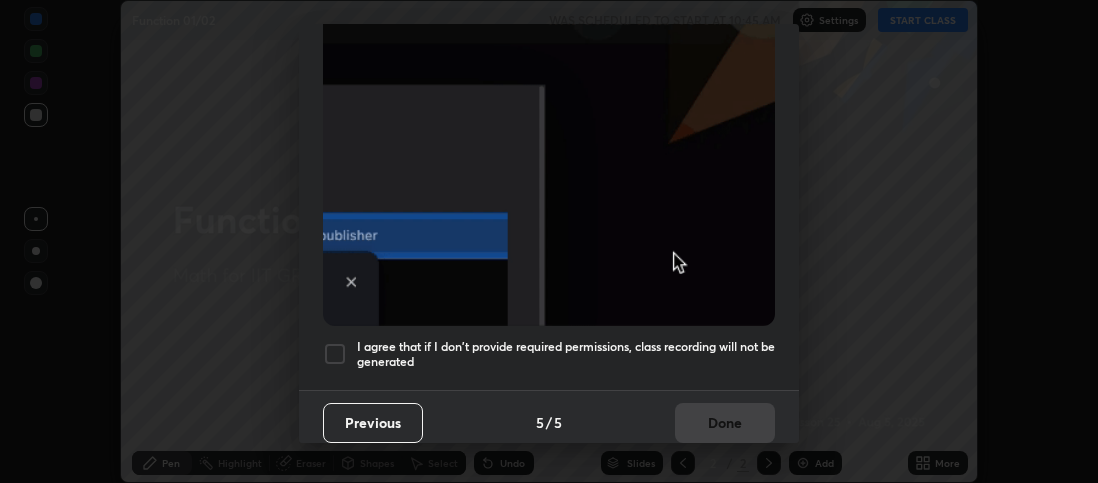click at bounding box center [335, 354] 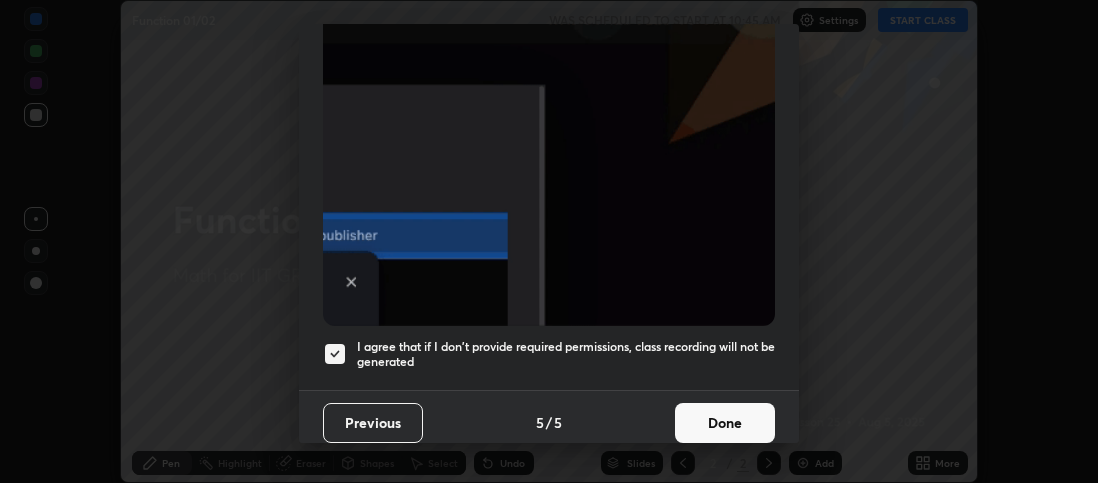 click on "Done" at bounding box center [725, 423] 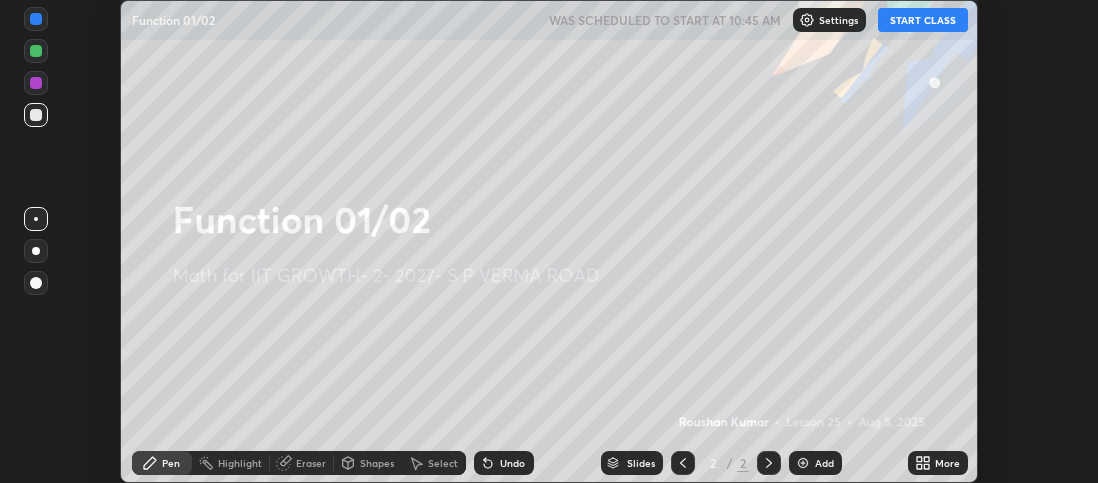 click 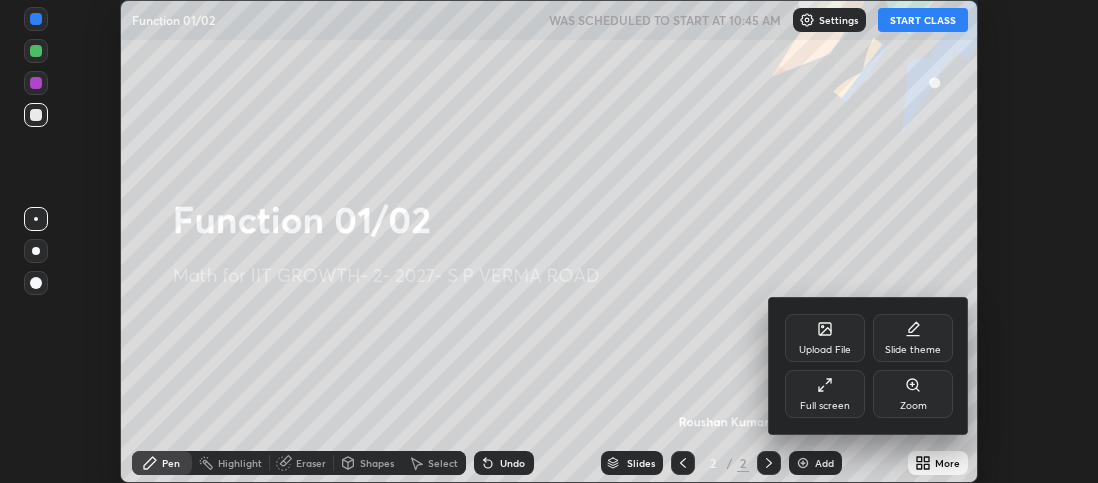 click on "Full screen" at bounding box center [825, 394] 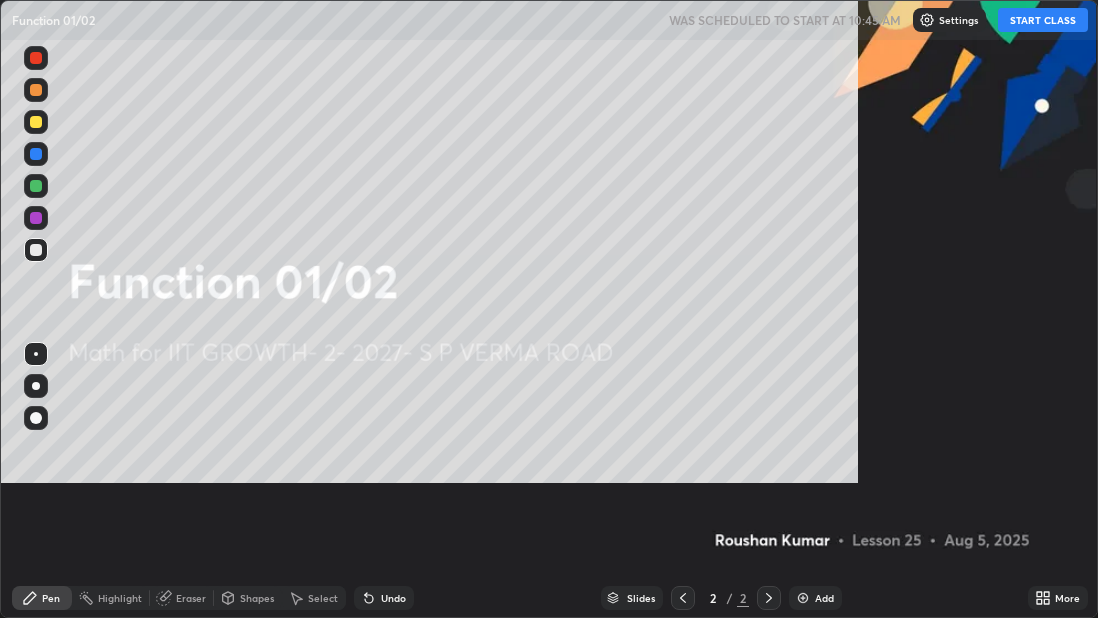 scroll, scrollTop: 99382, scrollLeft: 98902, axis: both 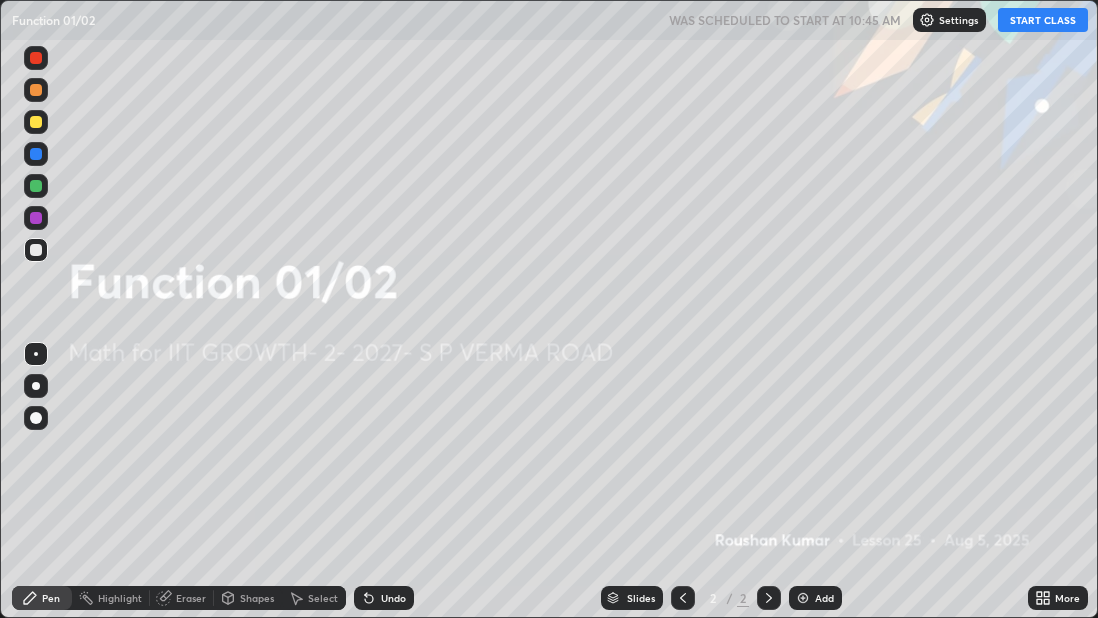 click on "START CLASS" at bounding box center [1043, 20] 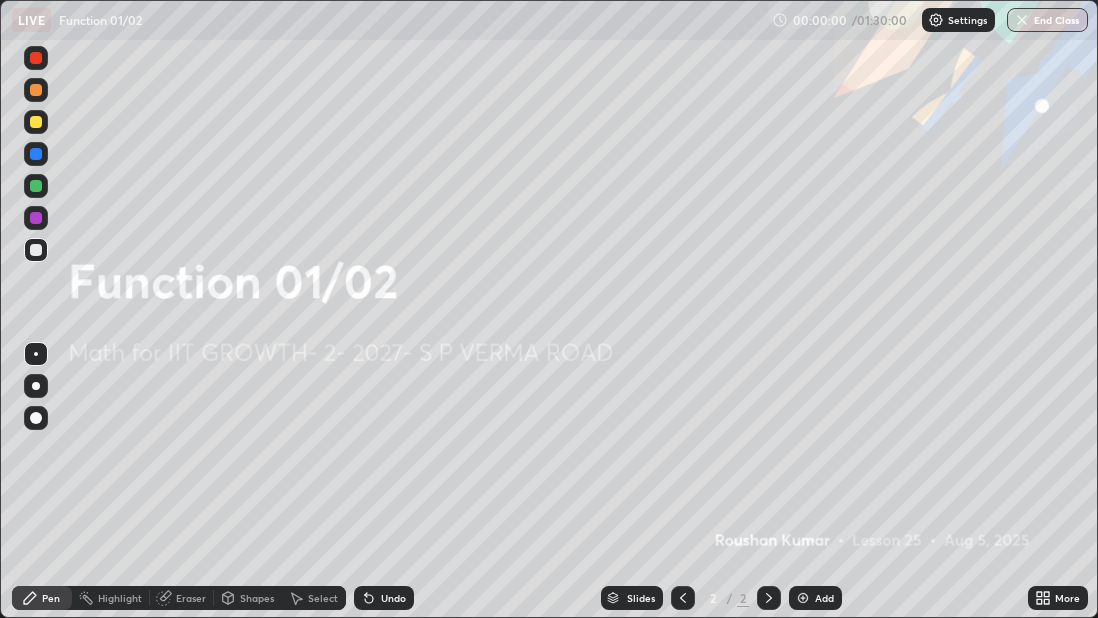 click on "Add" at bounding box center (824, 598) 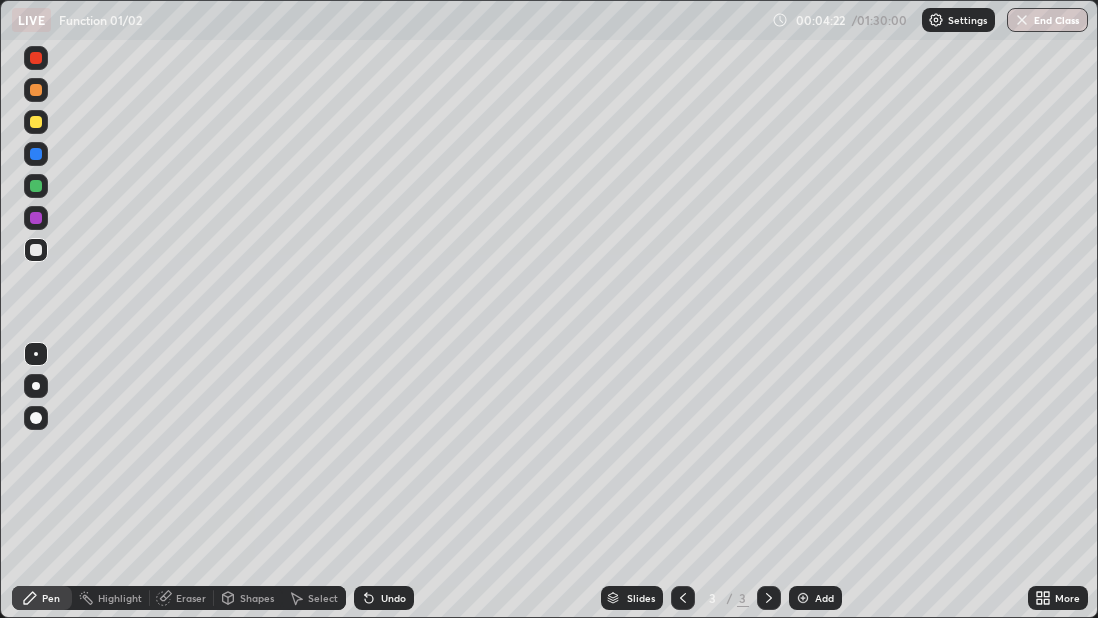click 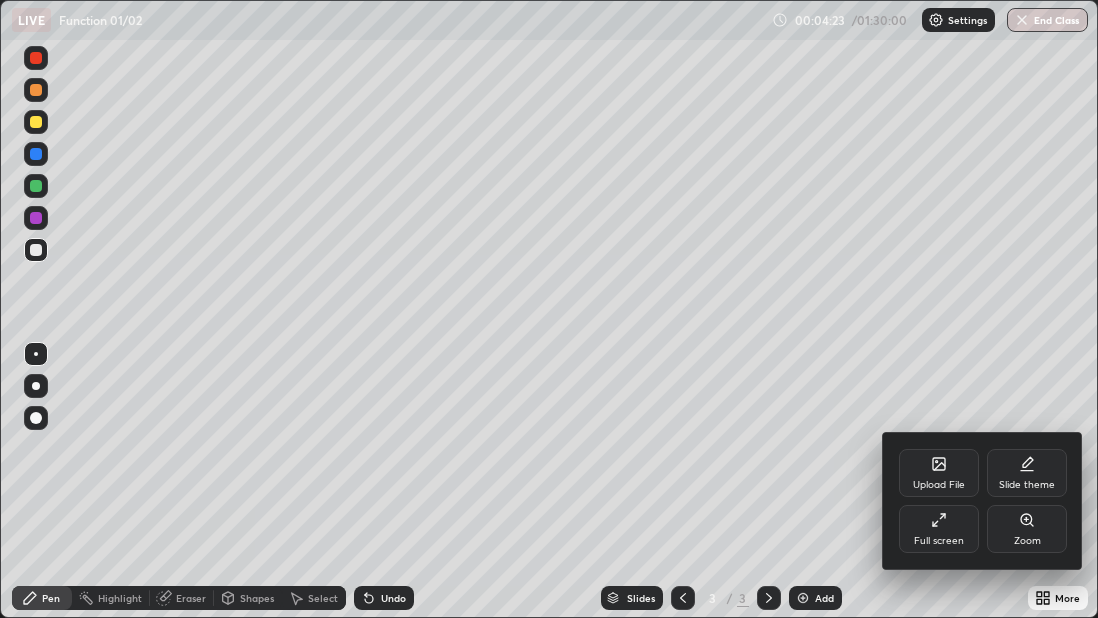 click on "Full screen" at bounding box center (939, 541) 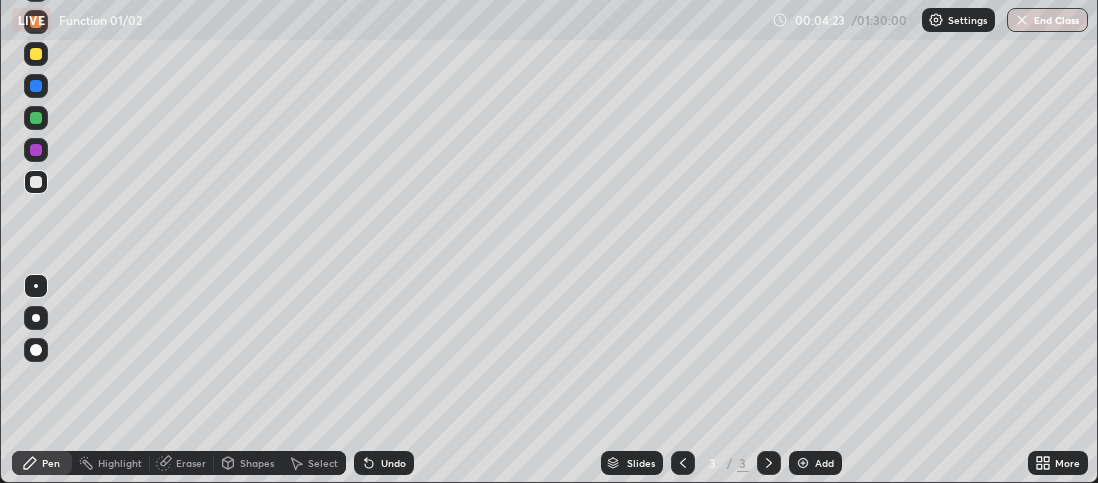 scroll, scrollTop: 483, scrollLeft: 1098, axis: both 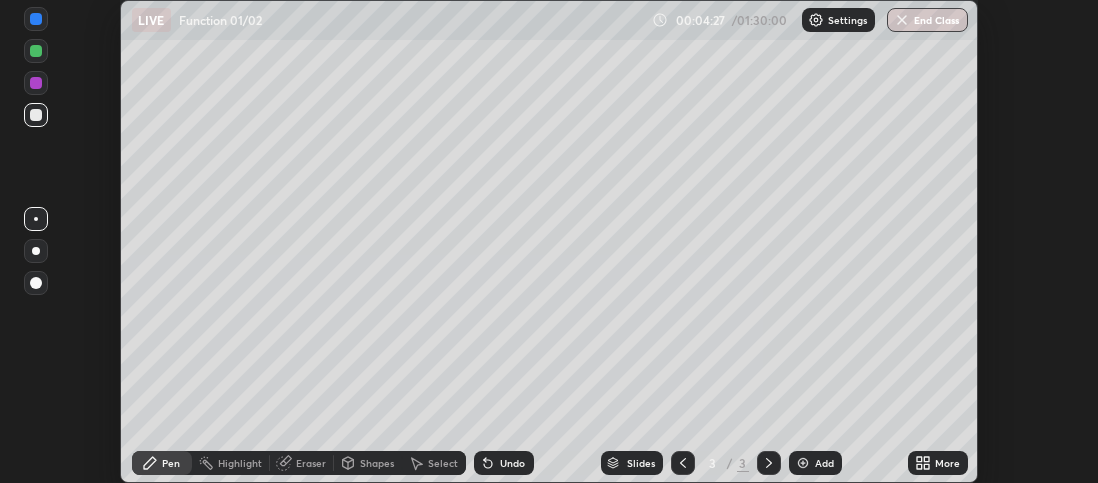 click 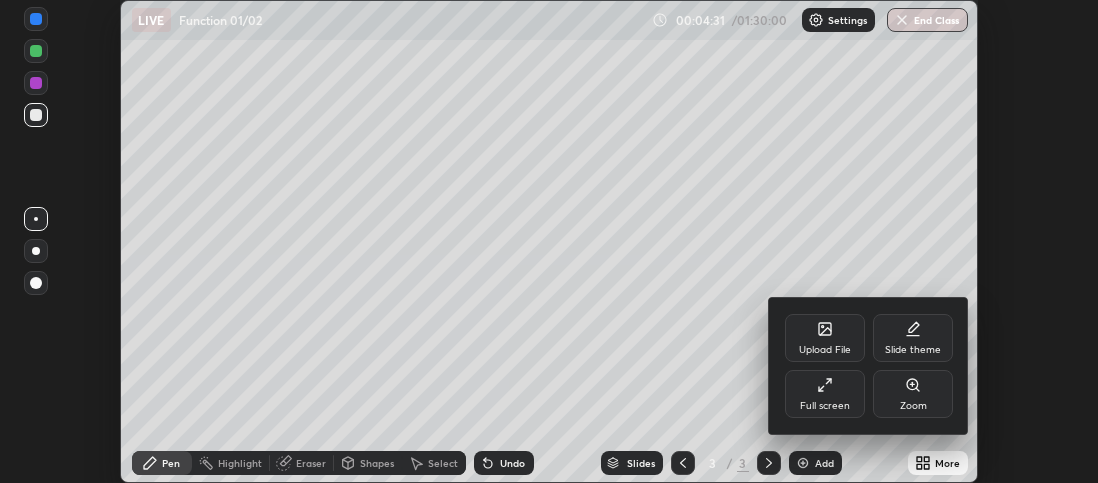 click 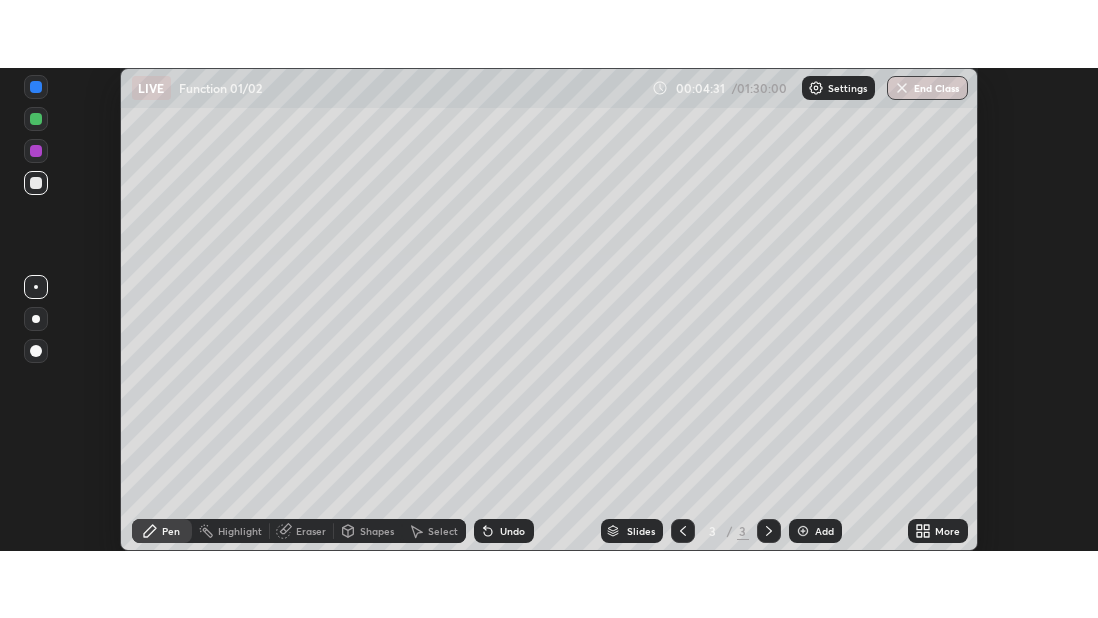 scroll, scrollTop: 99382, scrollLeft: 98902, axis: both 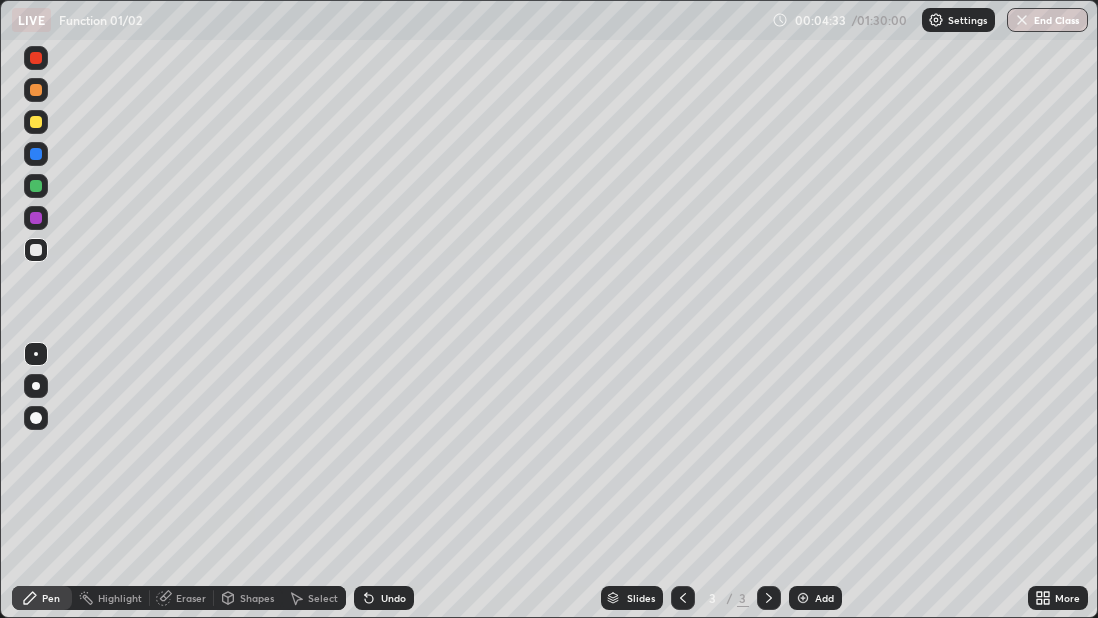 click on "Undo" at bounding box center (393, 598) 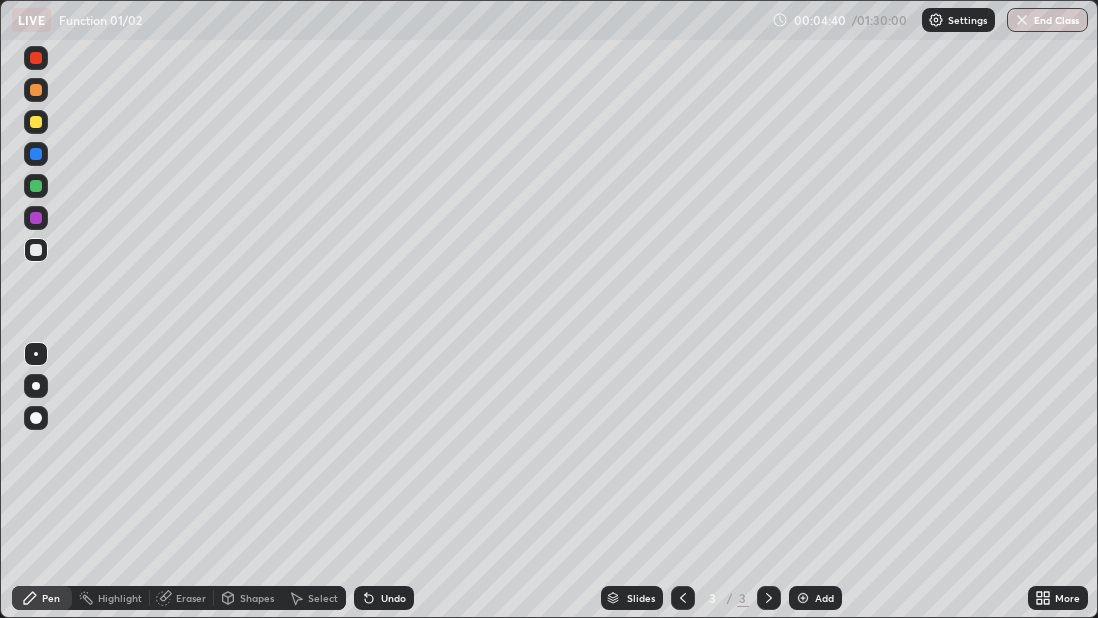 click at bounding box center (36, 122) 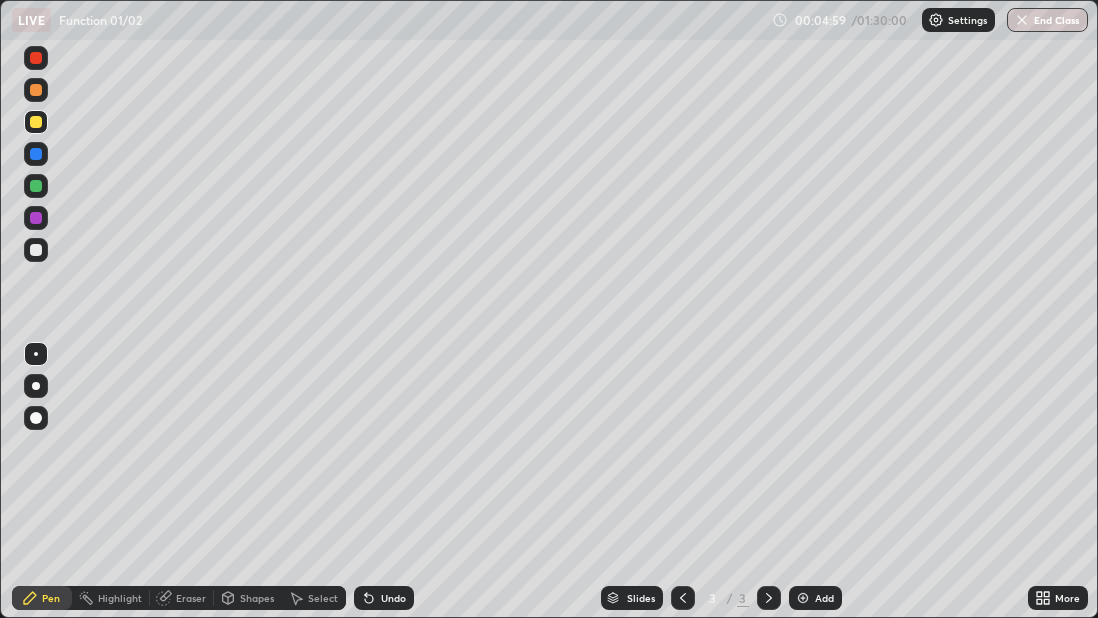 click at bounding box center [36, 186] 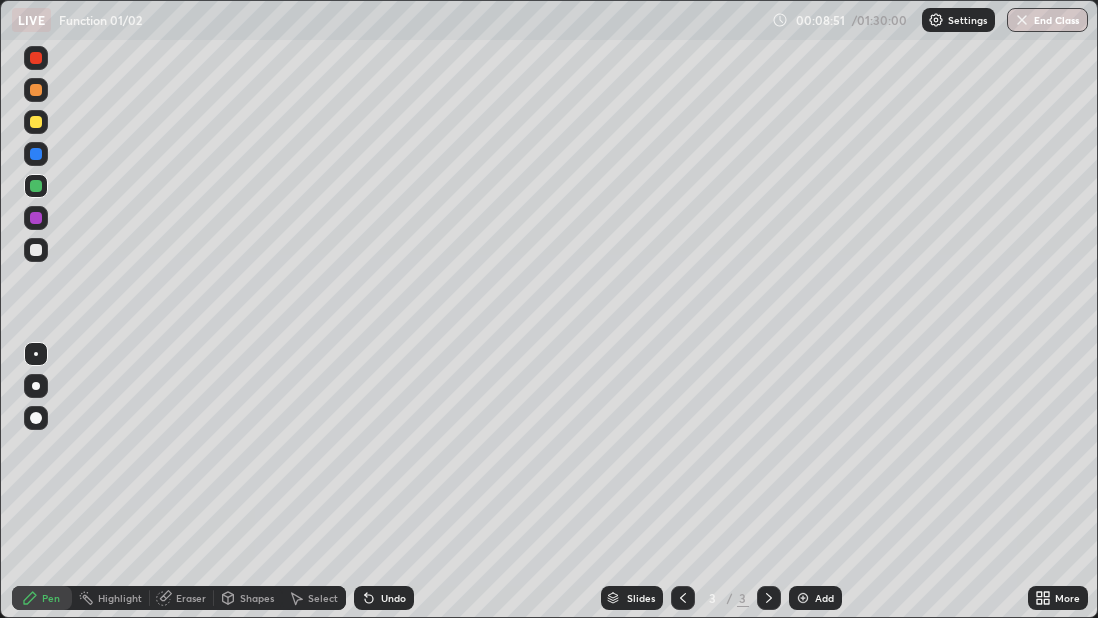 click at bounding box center (36, 250) 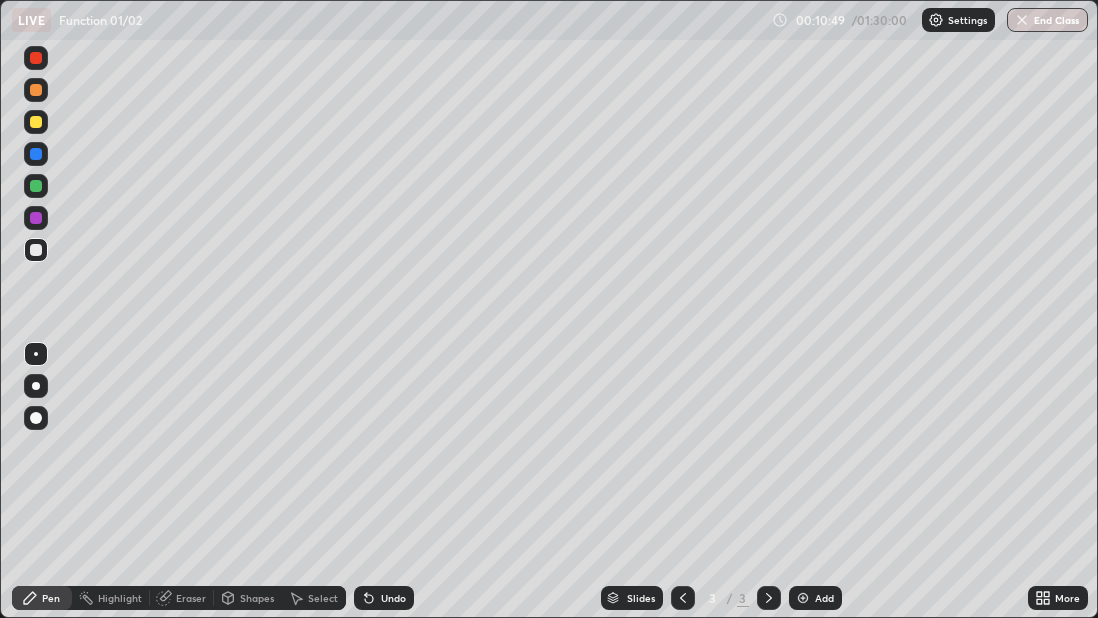 click at bounding box center [36, 122] 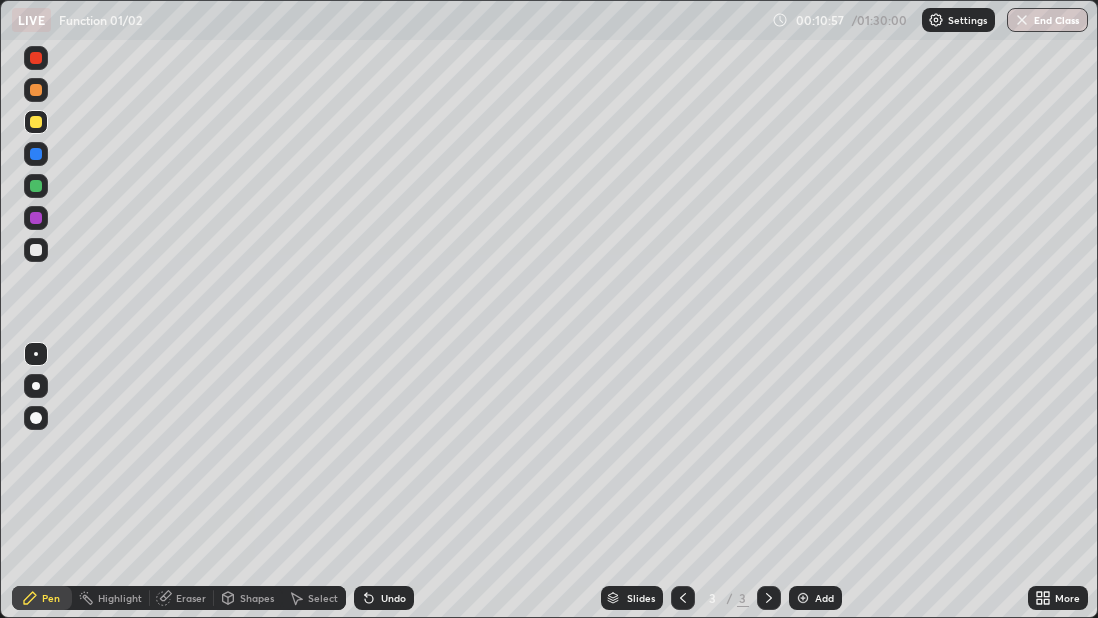 click at bounding box center [36, 250] 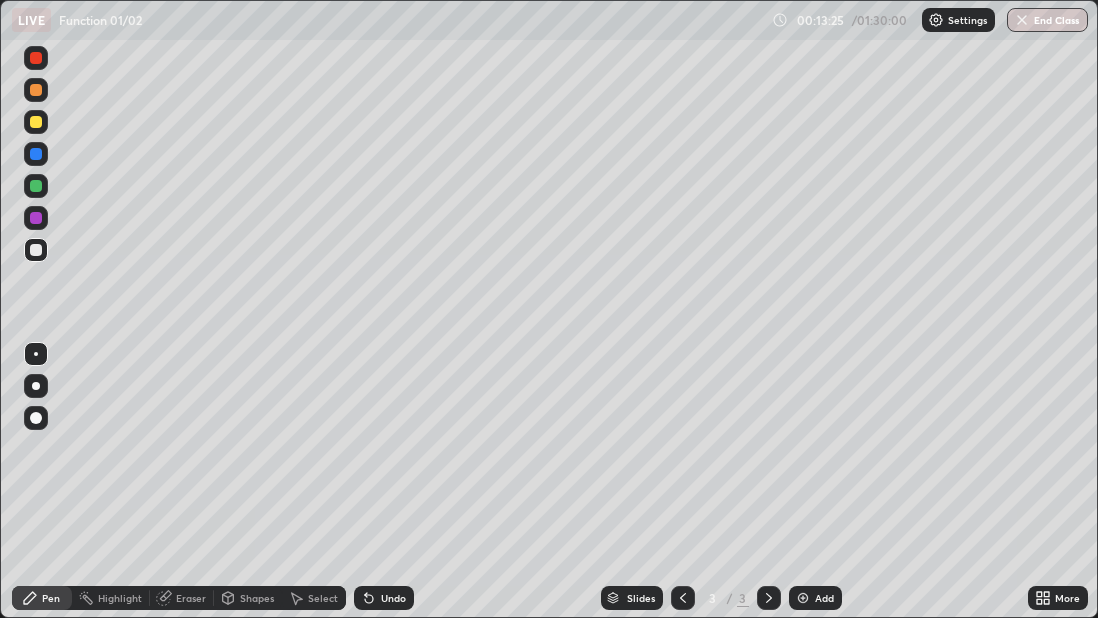 click 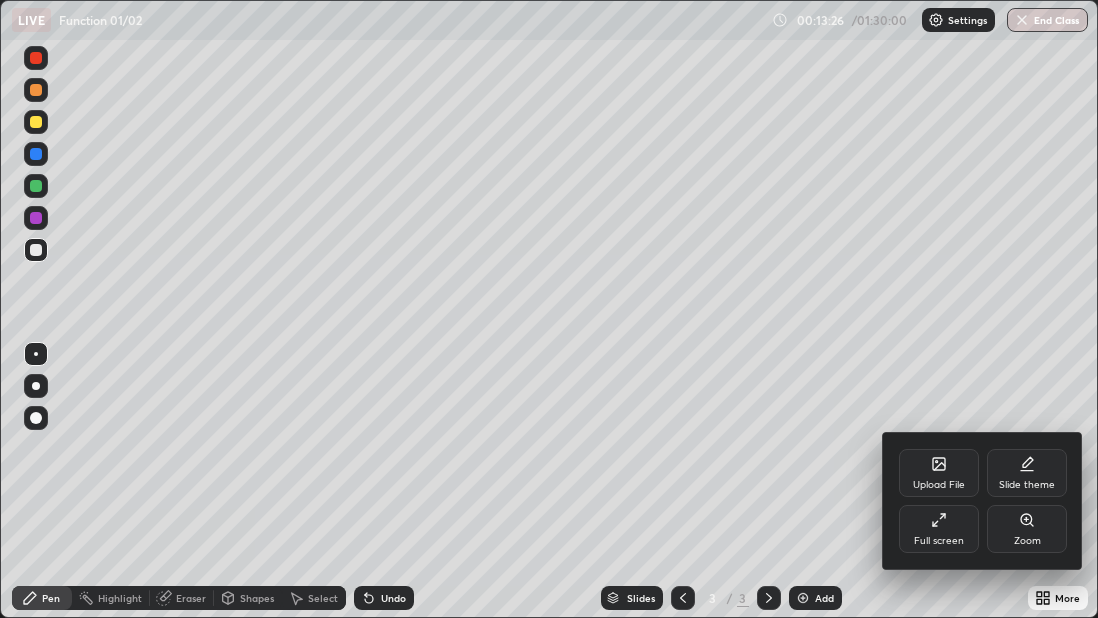 click on "Full screen" at bounding box center (939, 529) 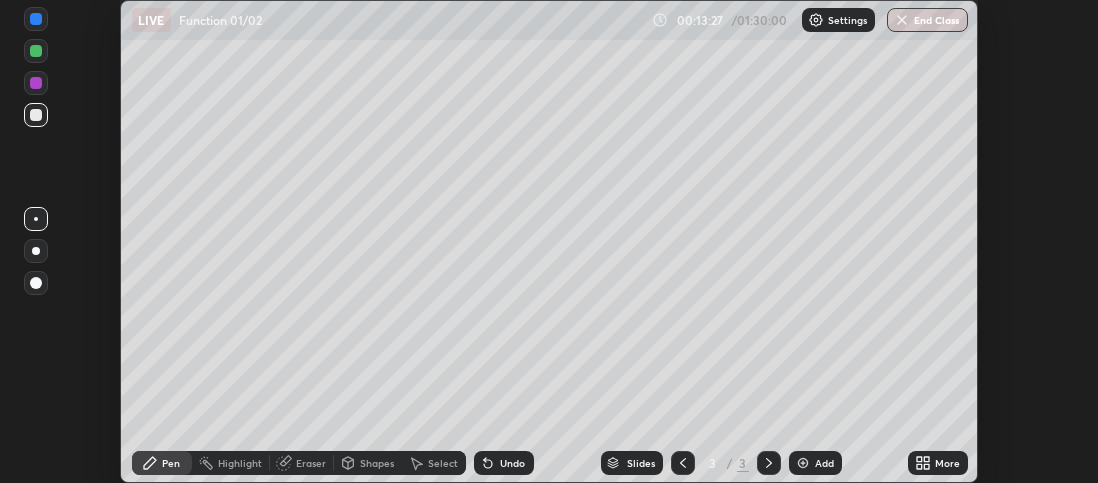 scroll, scrollTop: 483, scrollLeft: 1098, axis: both 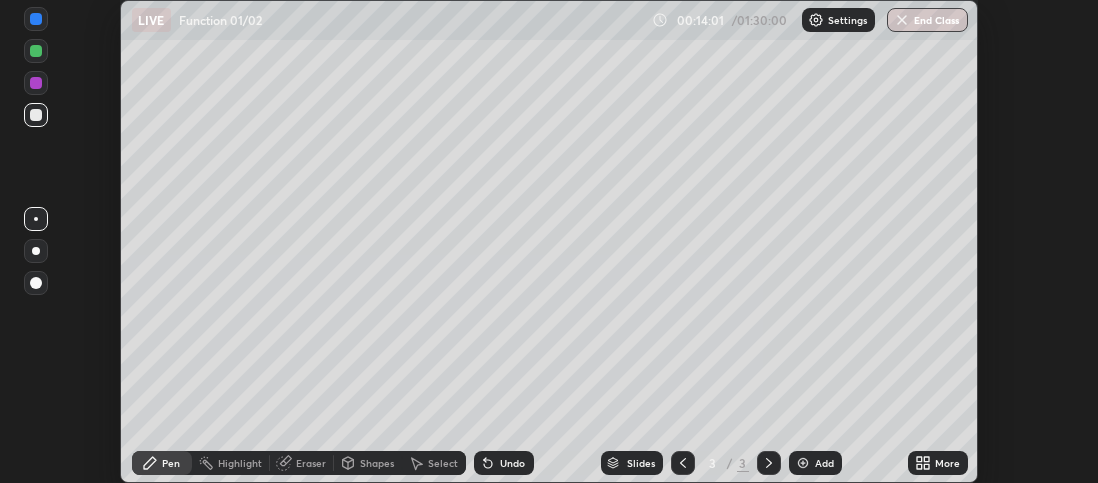 click 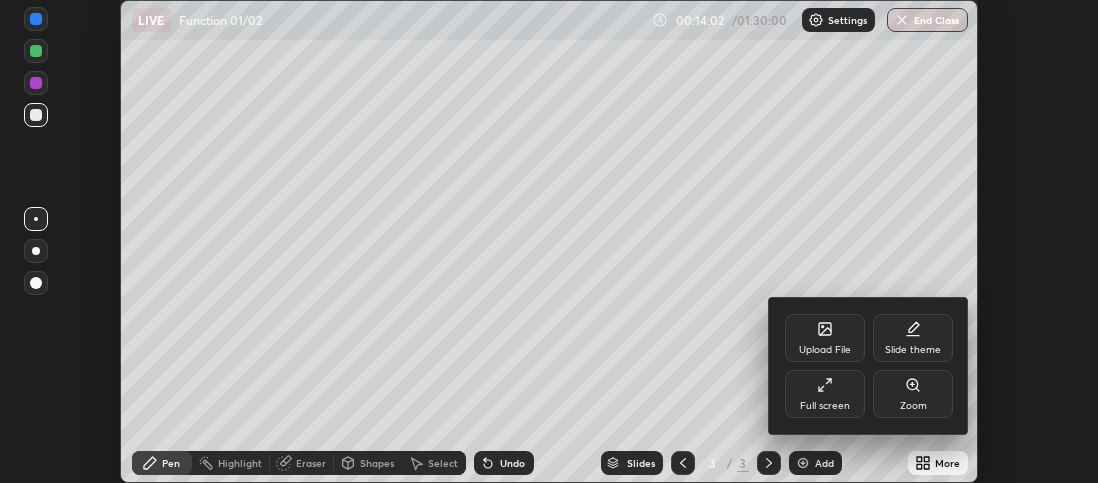click on "Full screen" at bounding box center (825, 394) 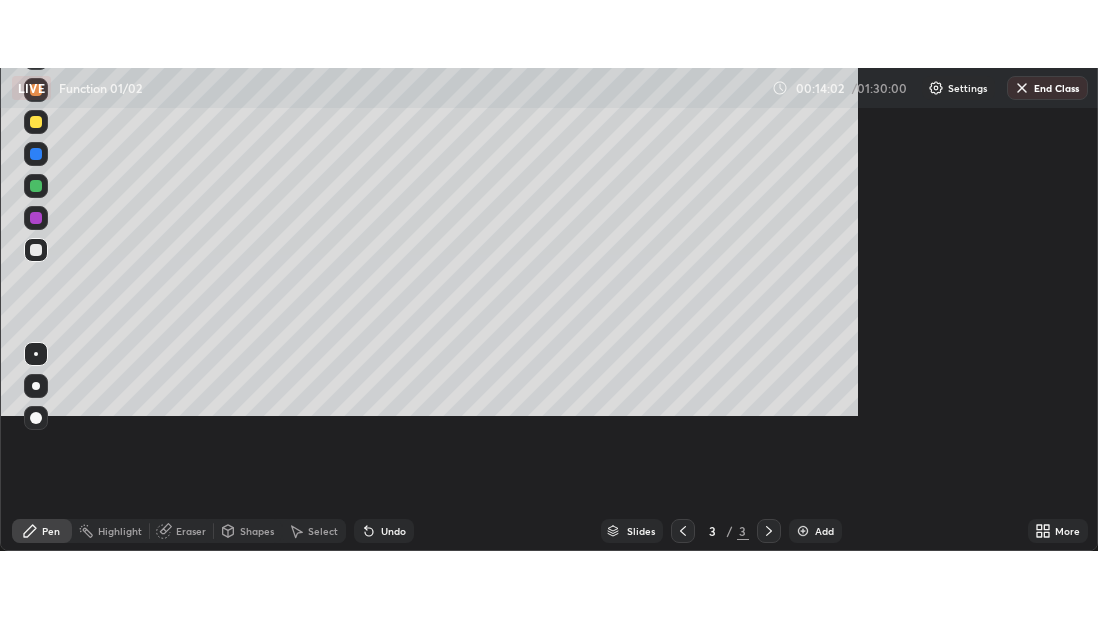 scroll, scrollTop: 99382, scrollLeft: 98902, axis: both 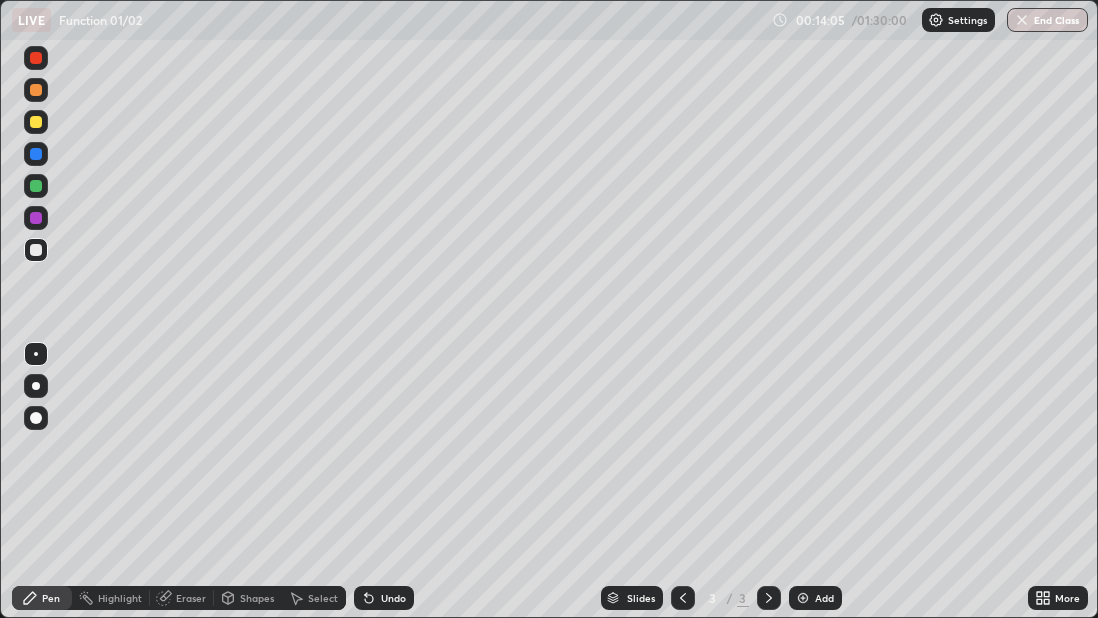 click 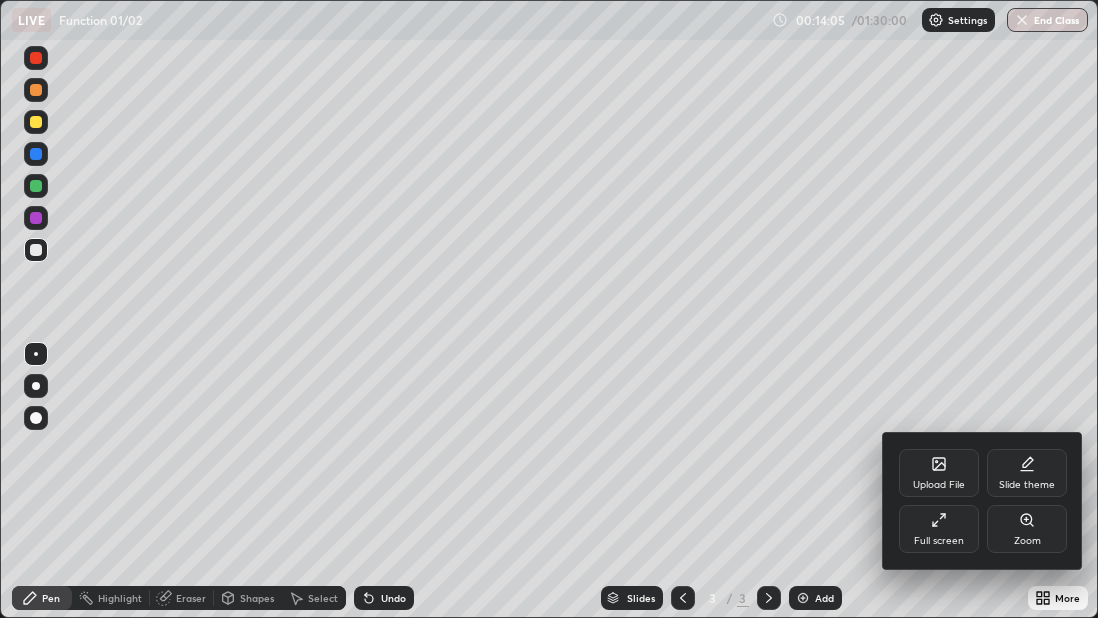 click on "Full screen" at bounding box center (939, 529) 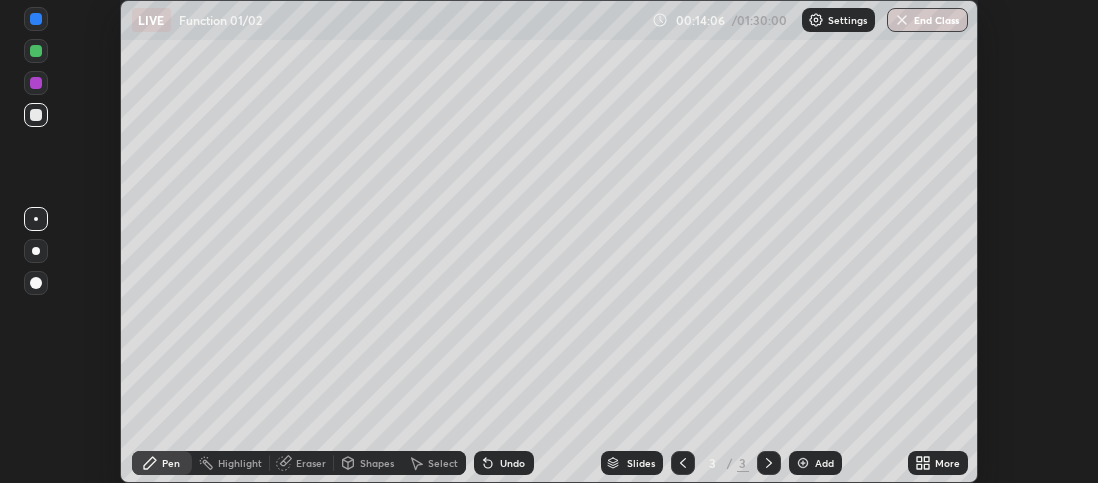 scroll, scrollTop: 483, scrollLeft: 1098, axis: both 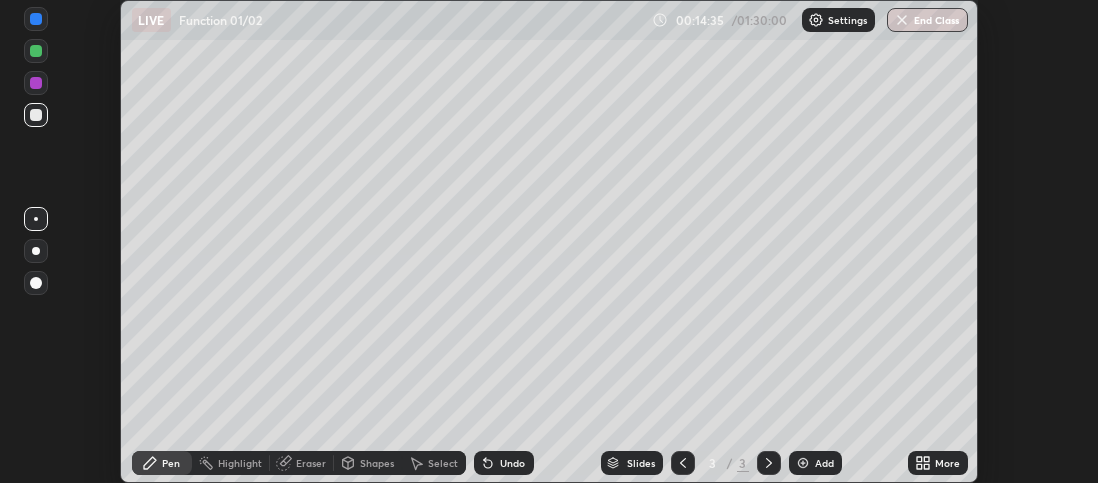 click 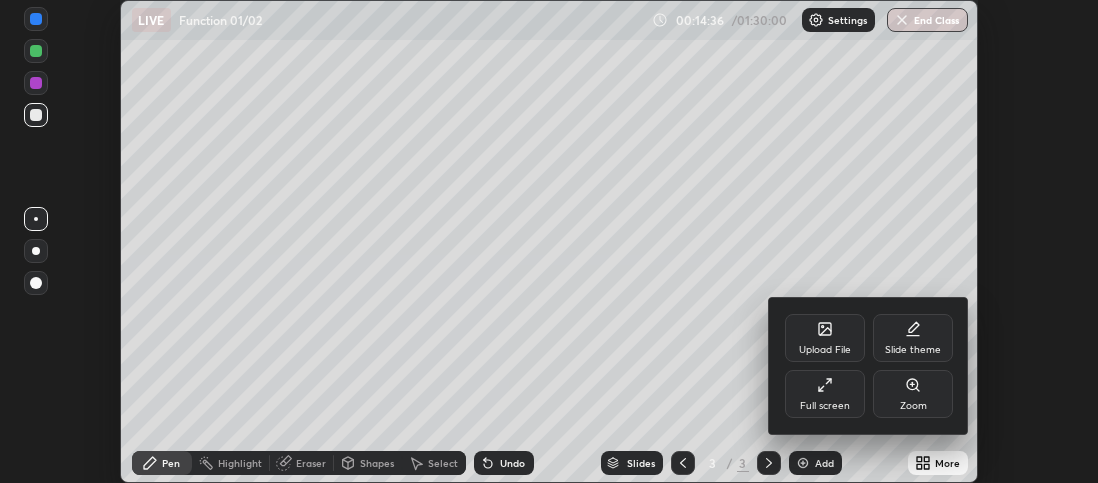 click on "Full screen" at bounding box center [825, 406] 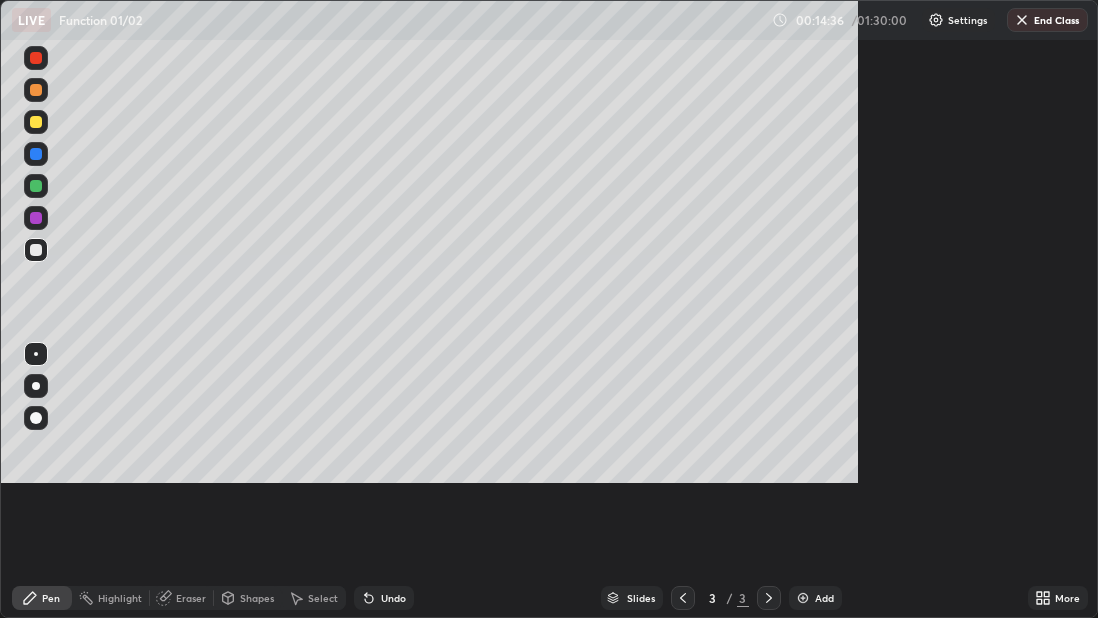scroll, scrollTop: 99382, scrollLeft: 98902, axis: both 